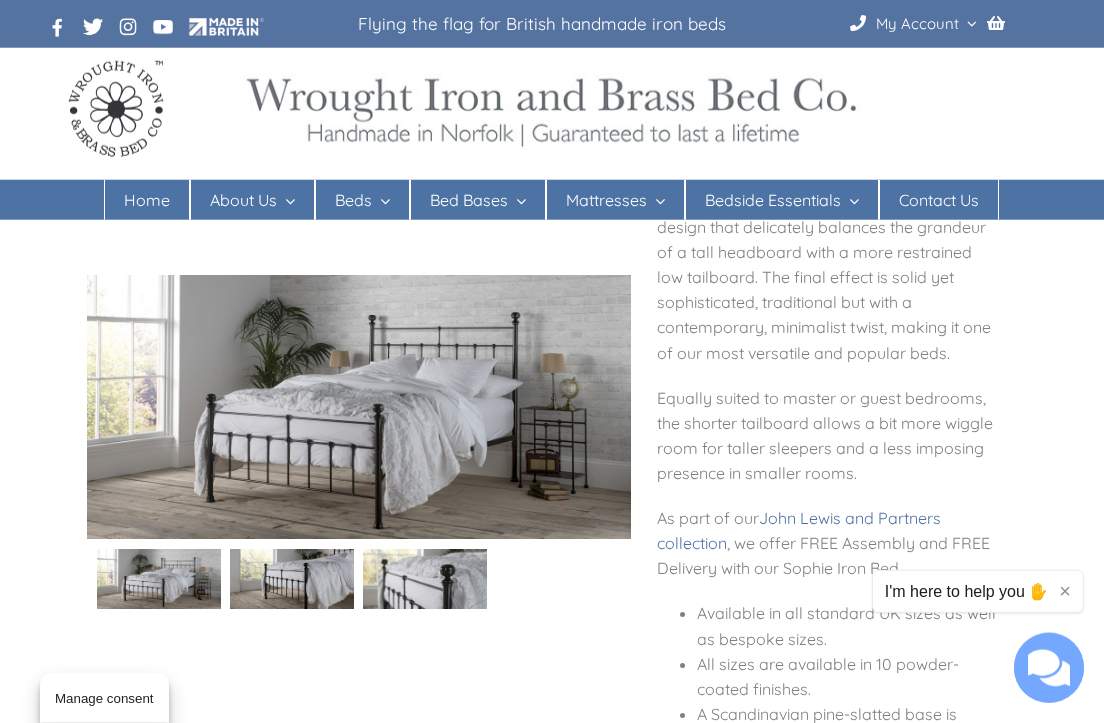 scroll, scrollTop: 194, scrollLeft: 0, axis: vertical 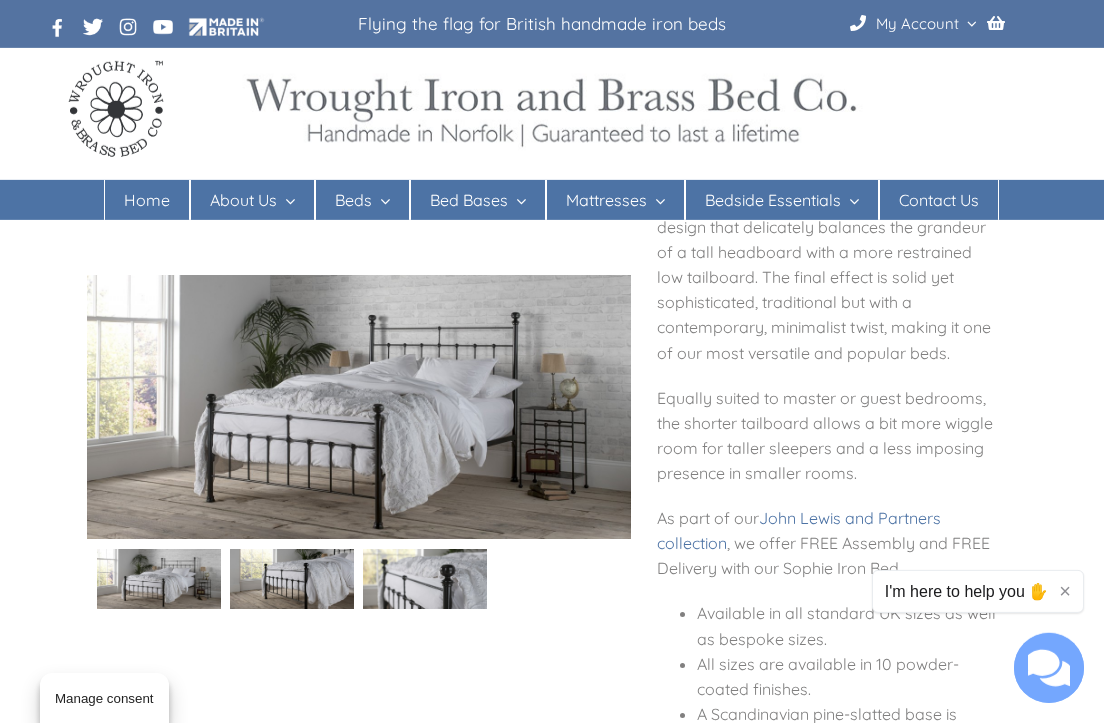 click on "Our Sophie bed is a classic wrought iron bed design that delicately balances the grandeur of a tall headboard with a more restrained low tailboard. The final effect is solid yet sophisticated, traditional but with a contemporary, minimalist twist, making it one of our most versatile and popular beds." at bounding box center (828, 278) 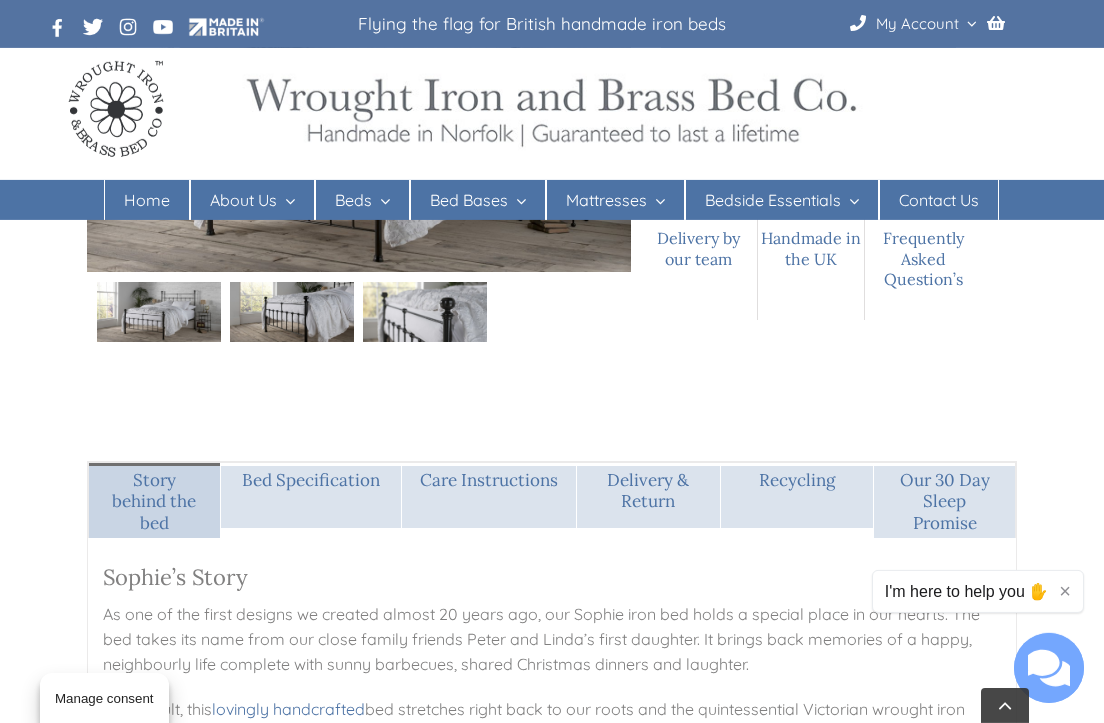 scroll, scrollTop: 1422, scrollLeft: 0, axis: vertical 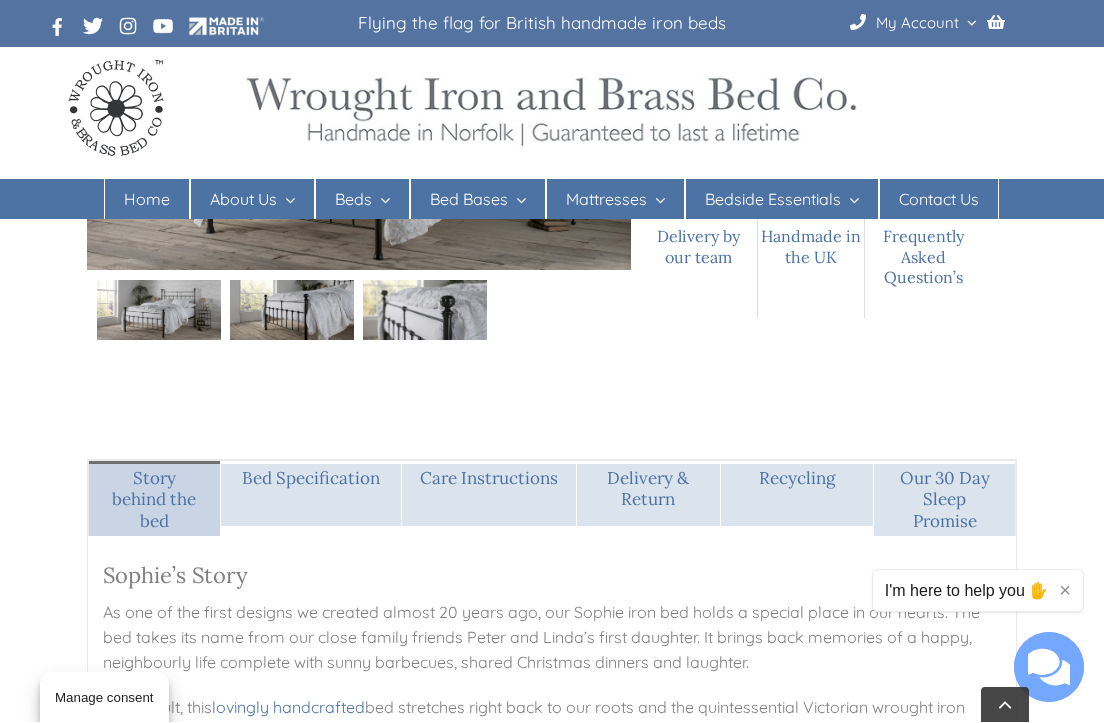 click on "Our 30 Day Sleep Promise" at bounding box center [944, 501] 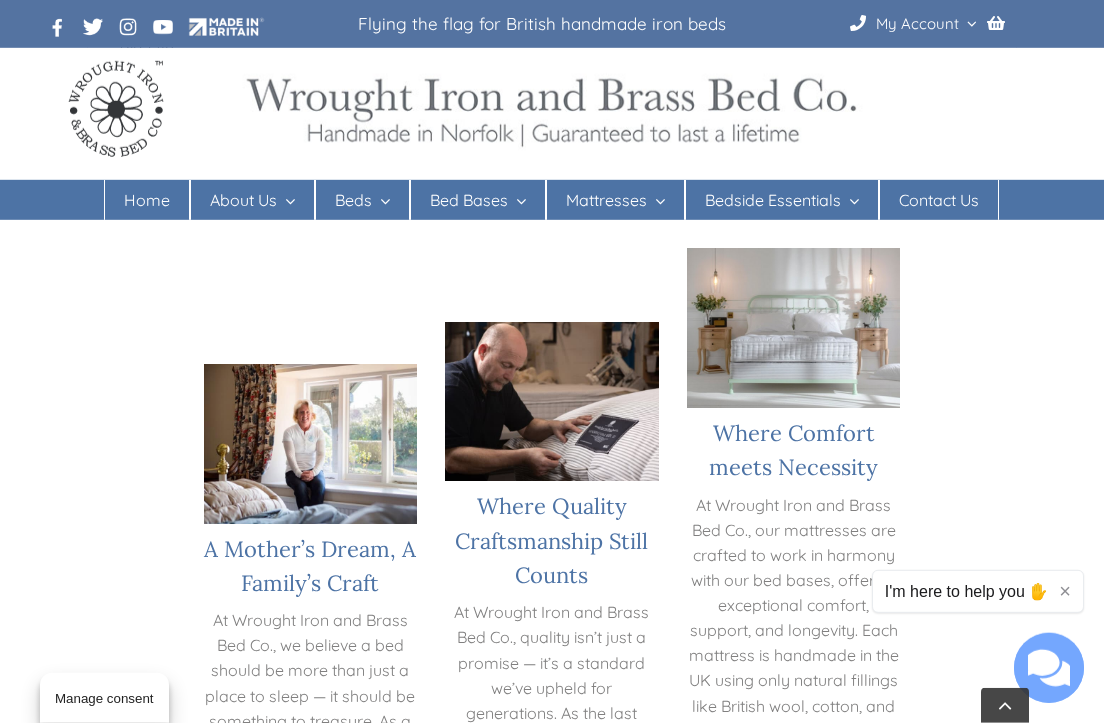 scroll, scrollTop: 2062, scrollLeft: 0, axis: vertical 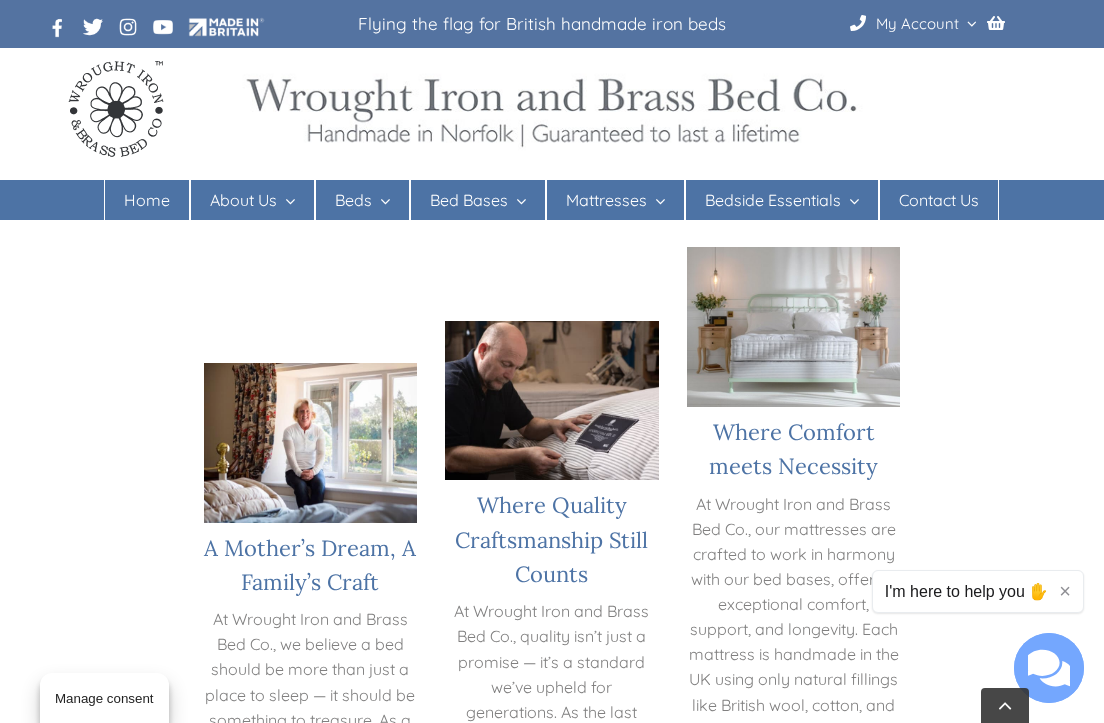 click on "A Mother’s Dream, A Family’s Craft" at bounding box center [310, 565] 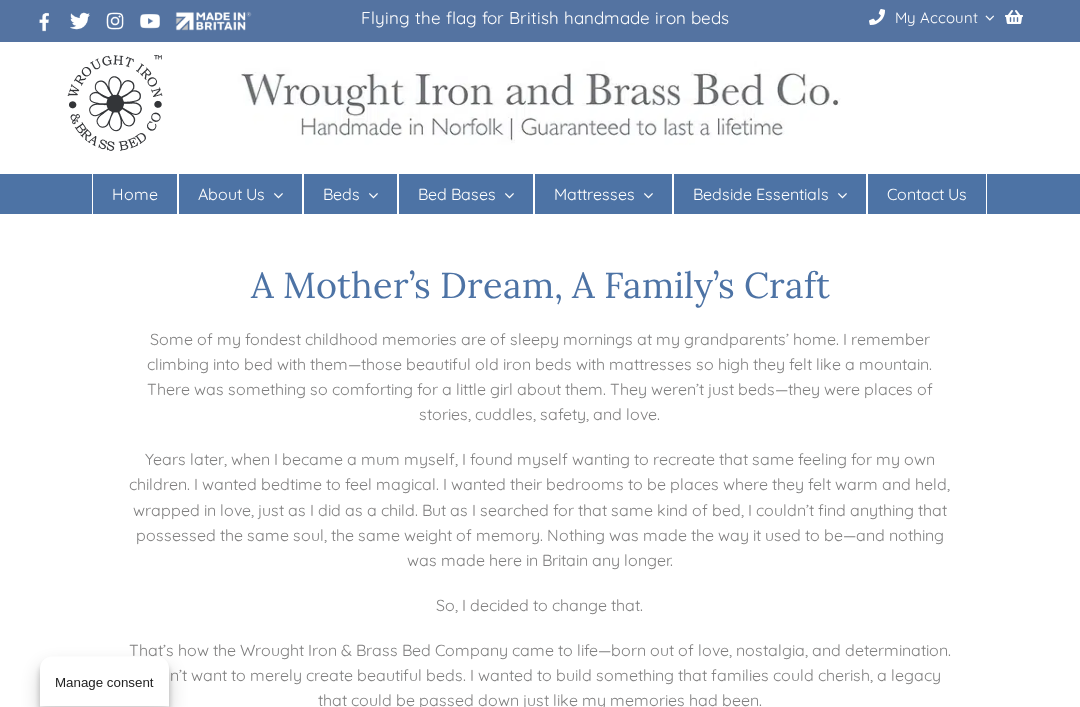 scroll, scrollTop: 0, scrollLeft: 0, axis: both 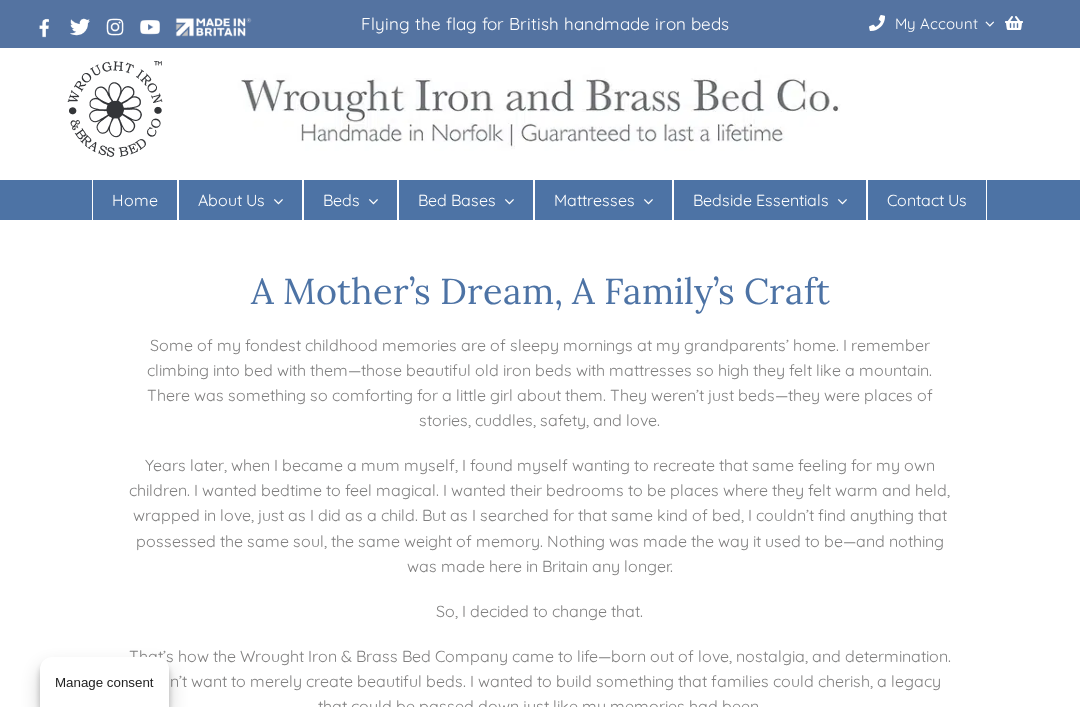 click on "Royal Warrant Holder" at bounding box center (271, 404) 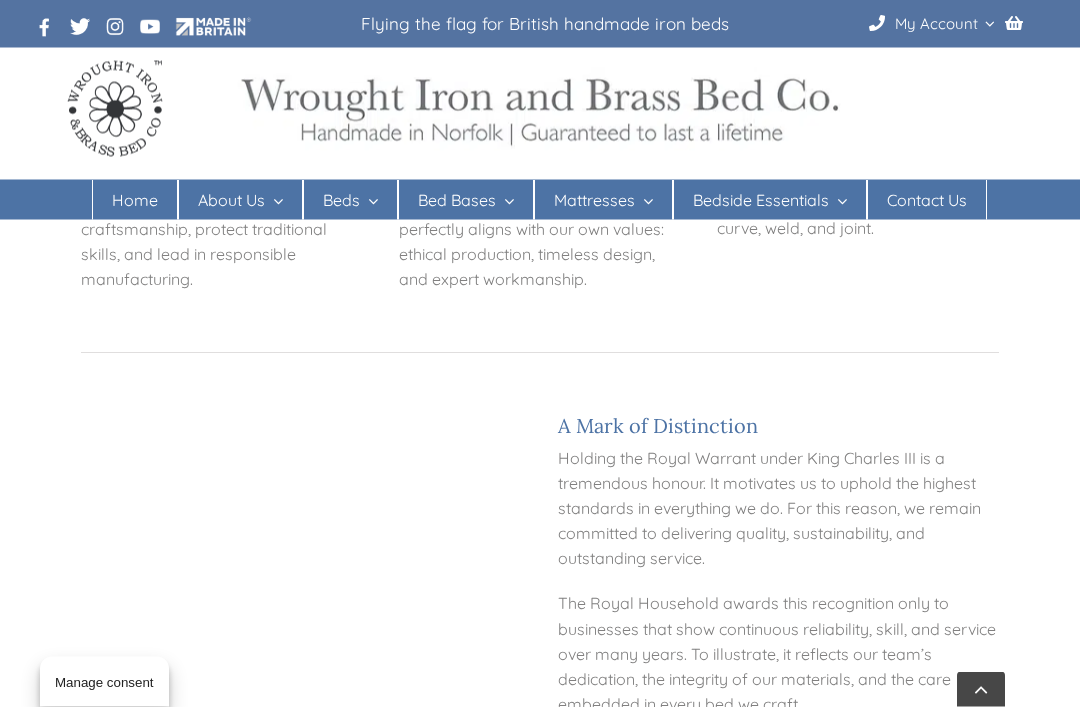 scroll, scrollTop: 794, scrollLeft: 0, axis: vertical 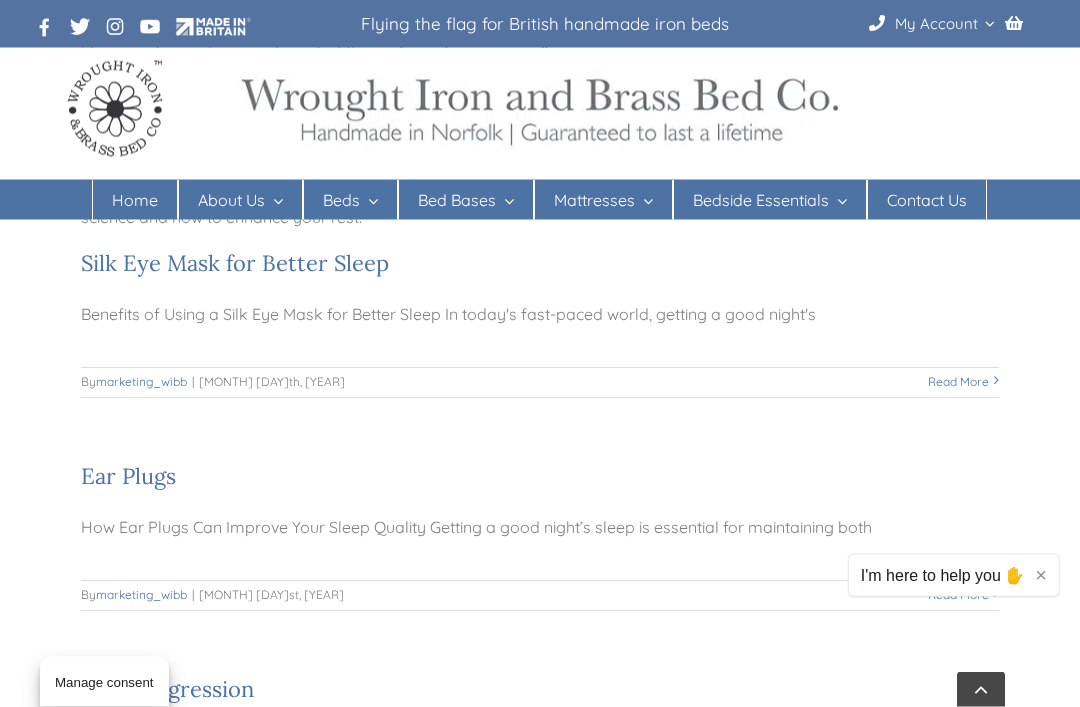 click on "Read More" at bounding box center (958, 382) 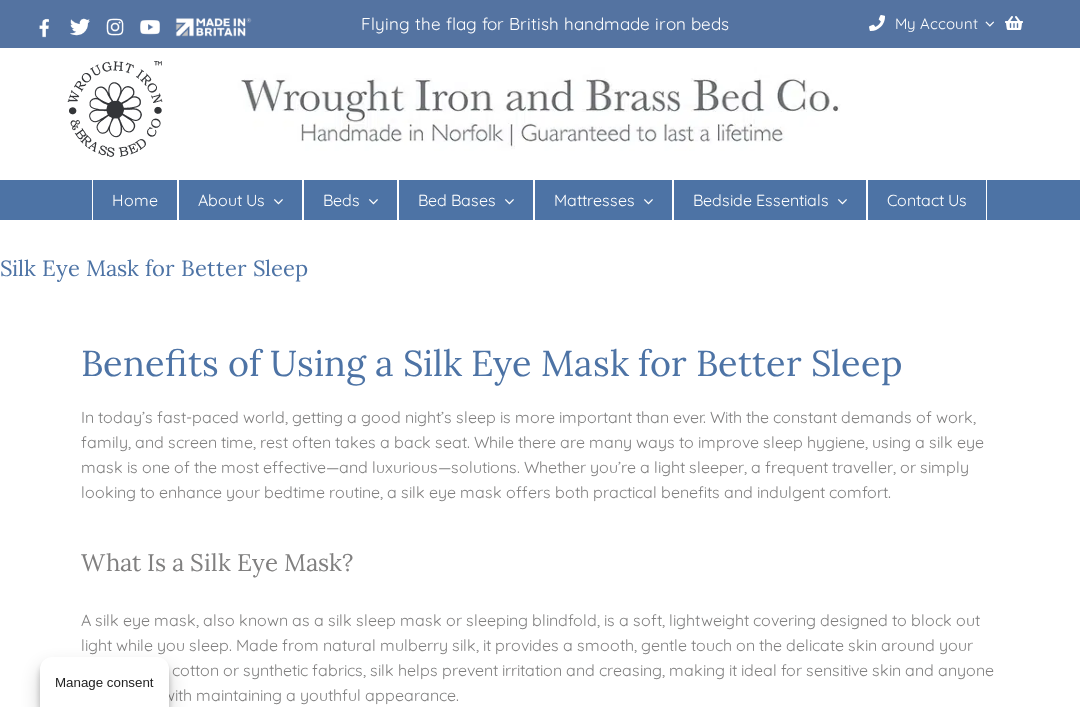 scroll, scrollTop: 156, scrollLeft: 0, axis: vertical 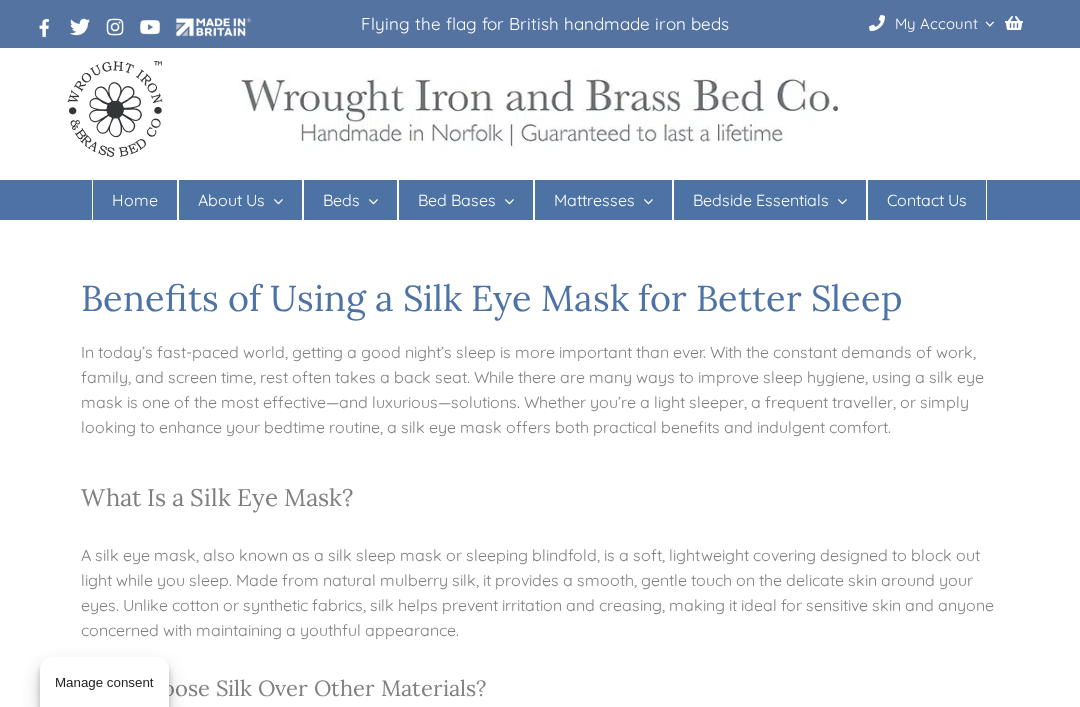 click on "Benefits of Using a Silk Eye Mask for Better Sleep
In today’s fast-paced world, getting a good night’s sleep is more important than ever. With the constant demands of work, family, and screen time, rest often takes a back seat. While there are many ways to improve sleep hygiene, using a silk eye mask is one of the most effective—and luxurious—solutions. Whether you’re a light sleeper, a frequent traveller, or simply looking to enhance your bedtime routine, a silk eye mask offers both practical benefits and indulgent comfort." at bounding box center [540, 358] 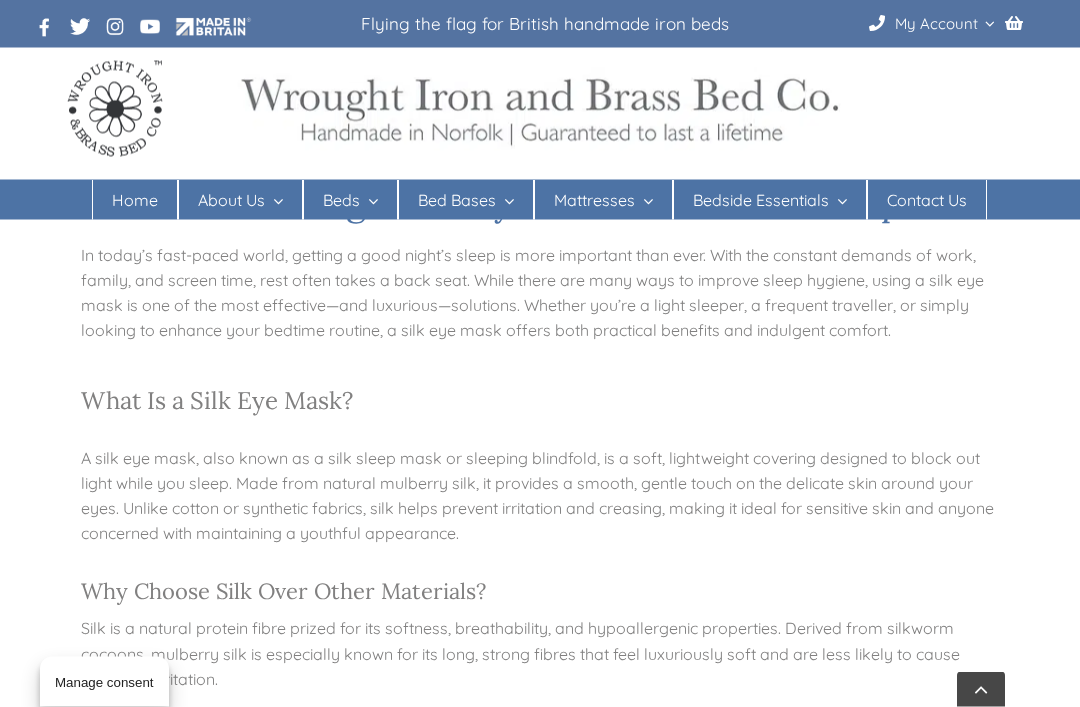 scroll, scrollTop: 0, scrollLeft: 0, axis: both 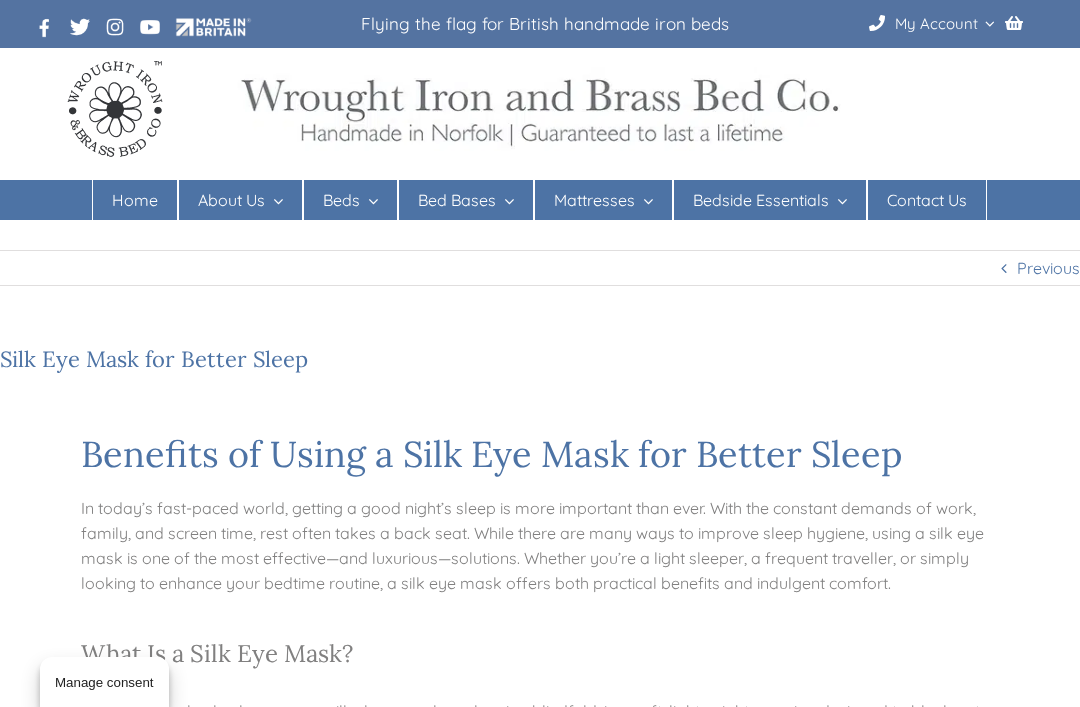 click on "Hard Top Bed Base" at bounding box center (483, 311) 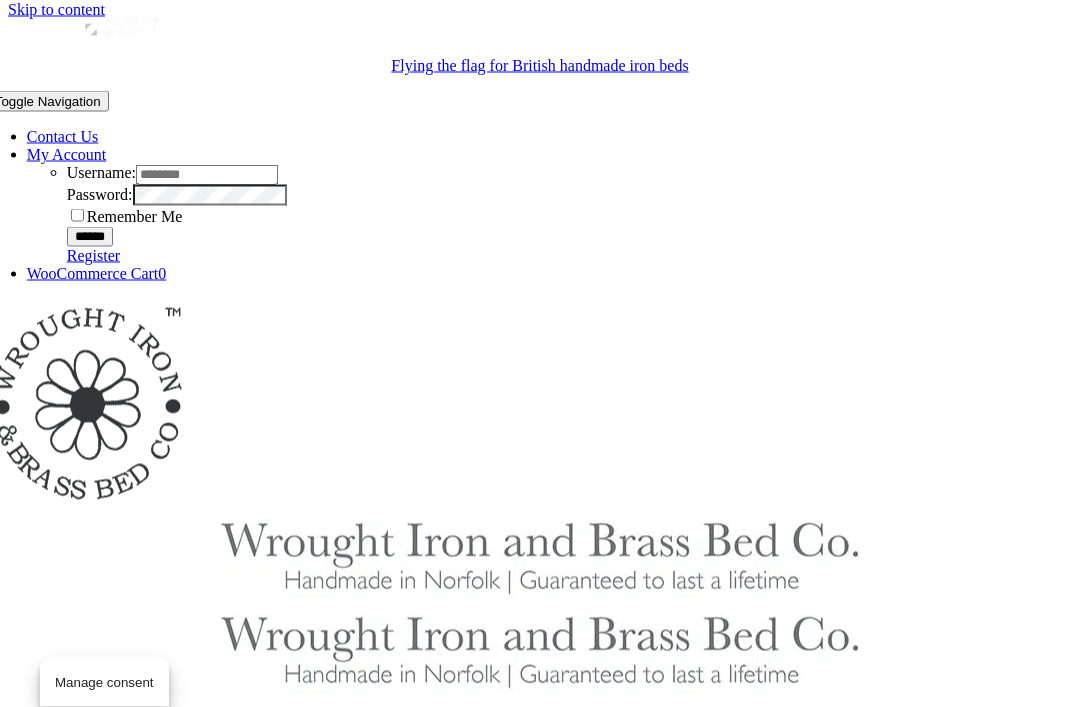 scroll, scrollTop: 0, scrollLeft: 0, axis: both 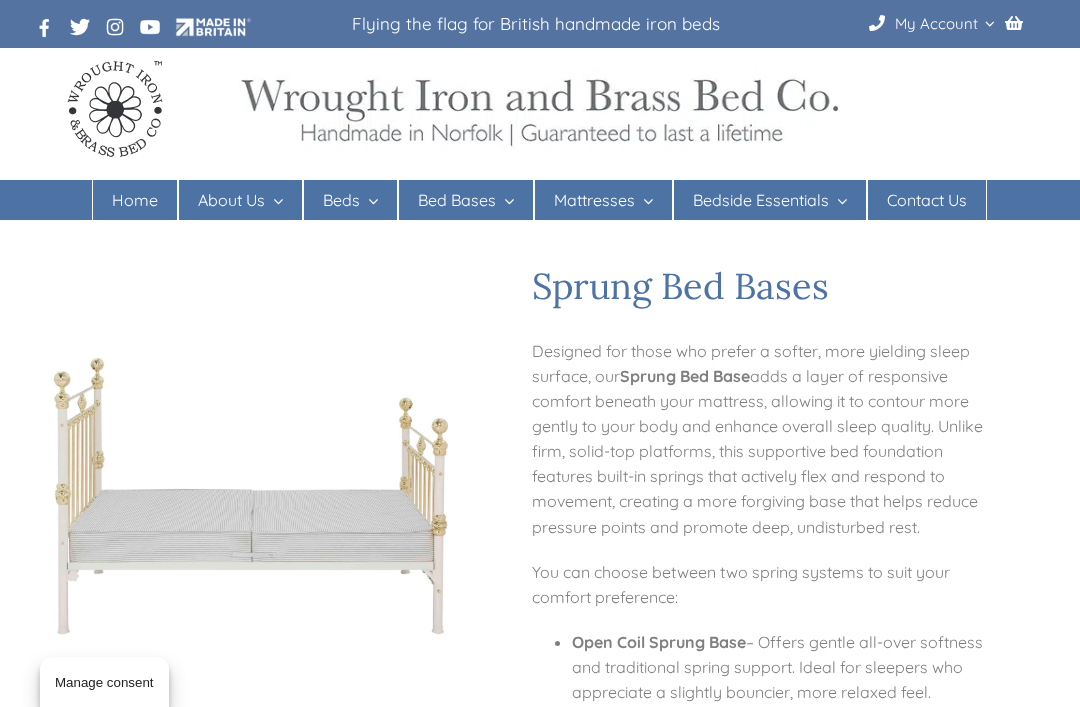 click on "Hard Top Bed Base" at bounding box center (483, 311) 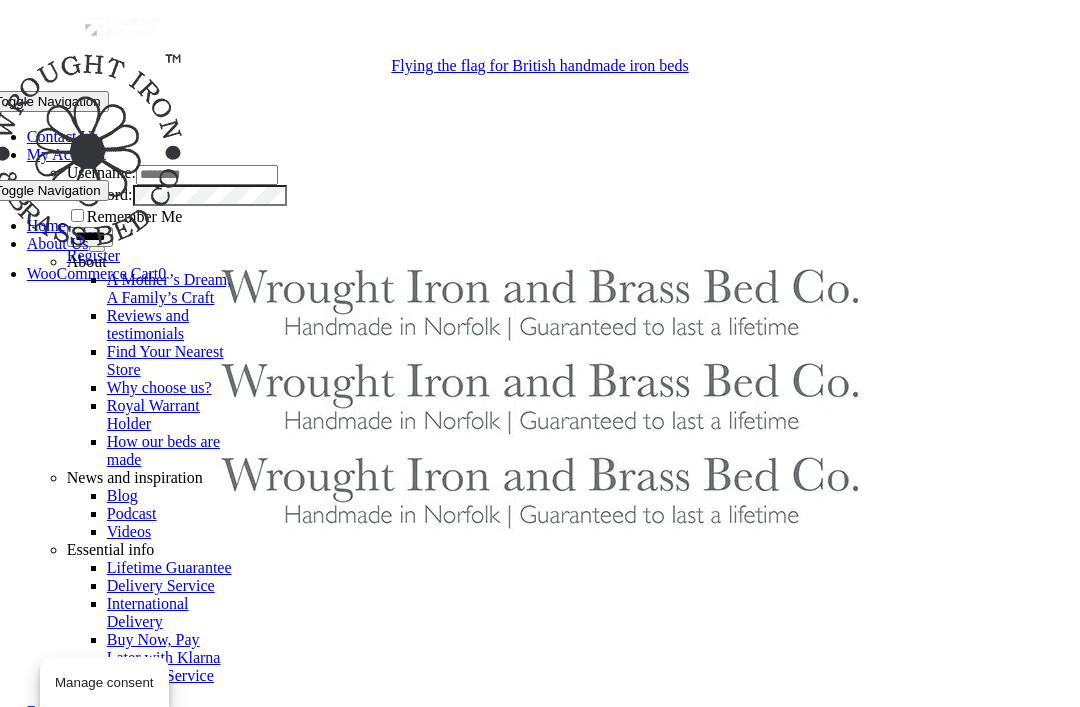 scroll, scrollTop: 795, scrollLeft: 12, axis: both 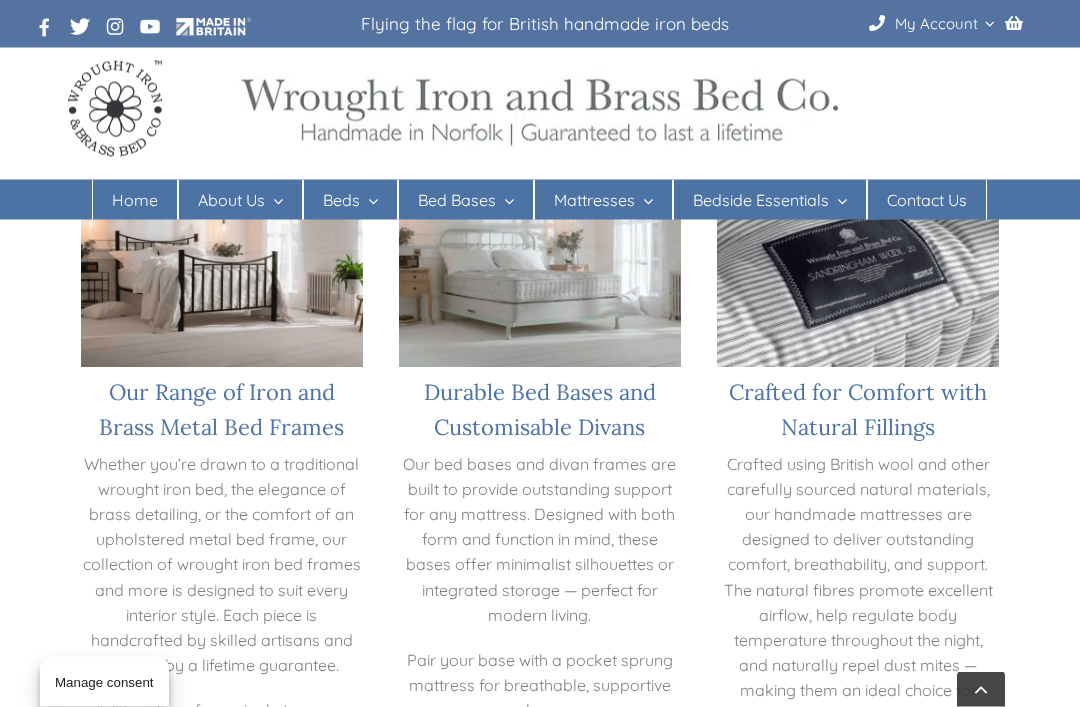 click on "Durable Bed Bases and Customisable Divans" at bounding box center [540, 410] 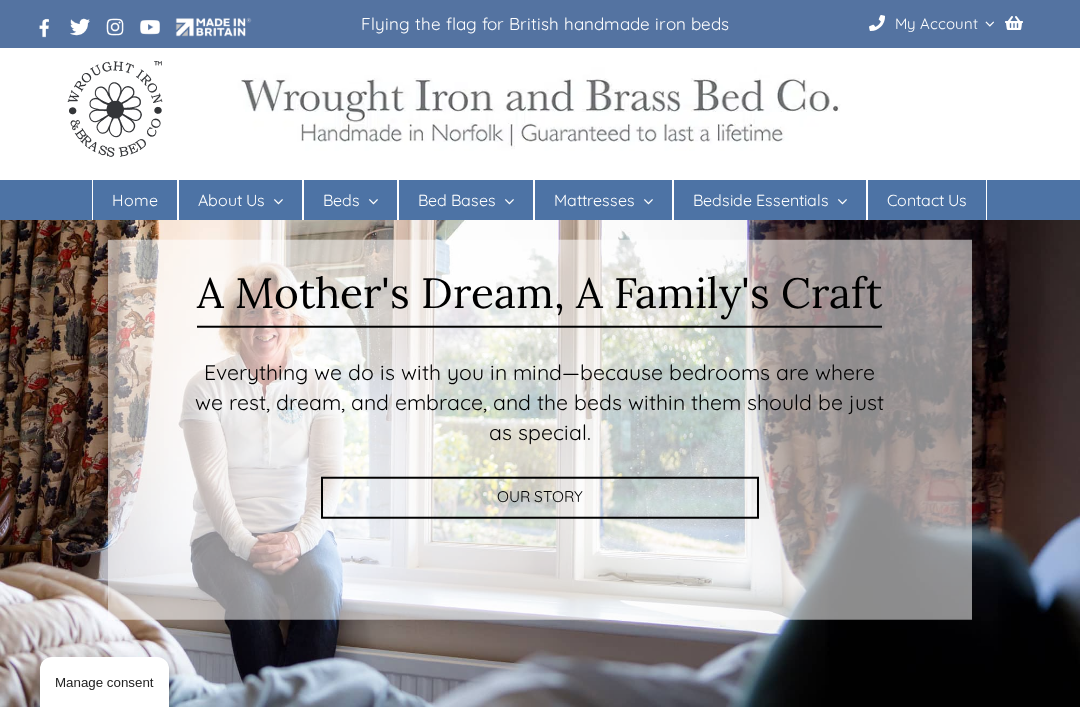 scroll, scrollTop: 0, scrollLeft: 0, axis: both 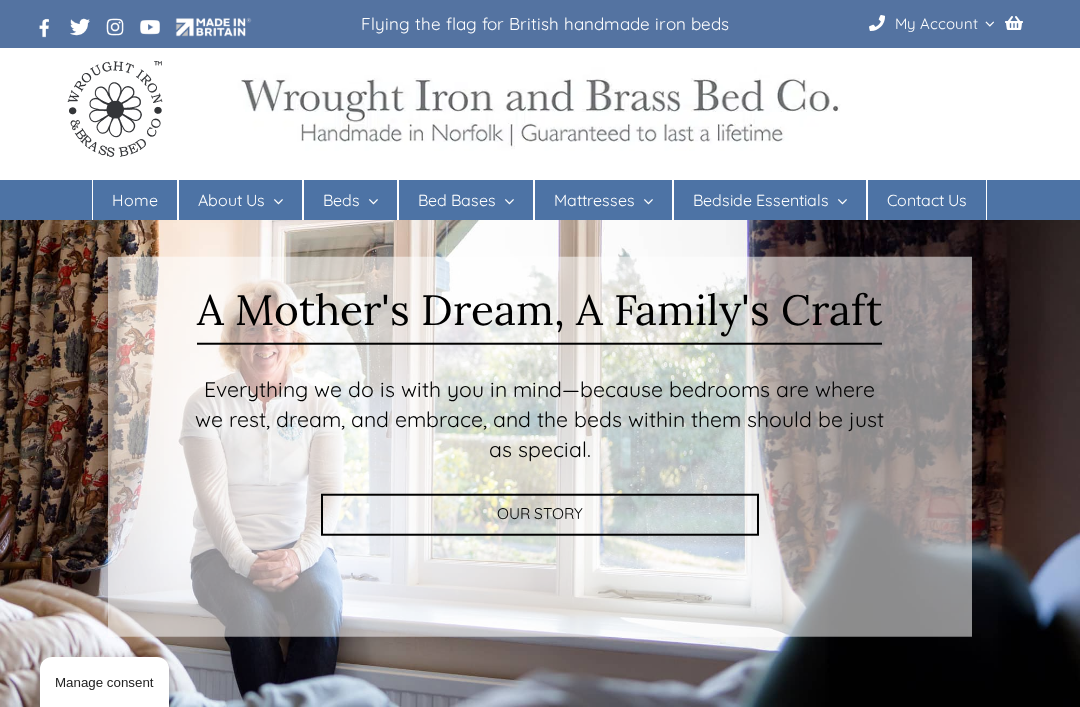 click at bounding box center (540, 475) 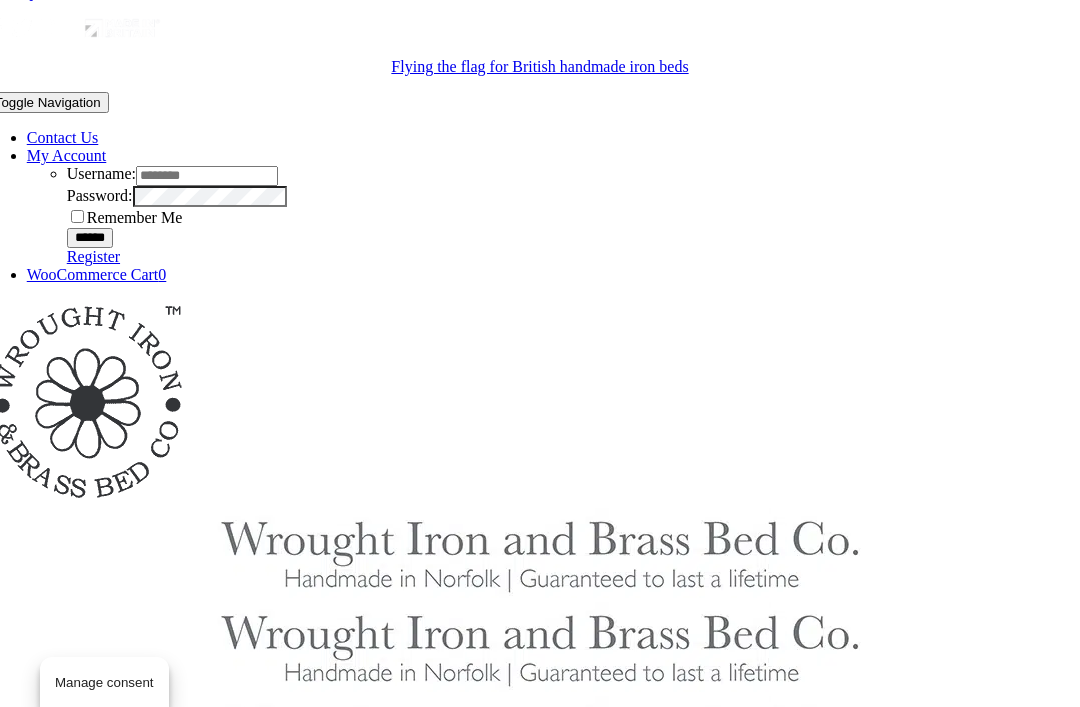 scroll, scrollTop: 0, scrollLeft: 0, axis: both 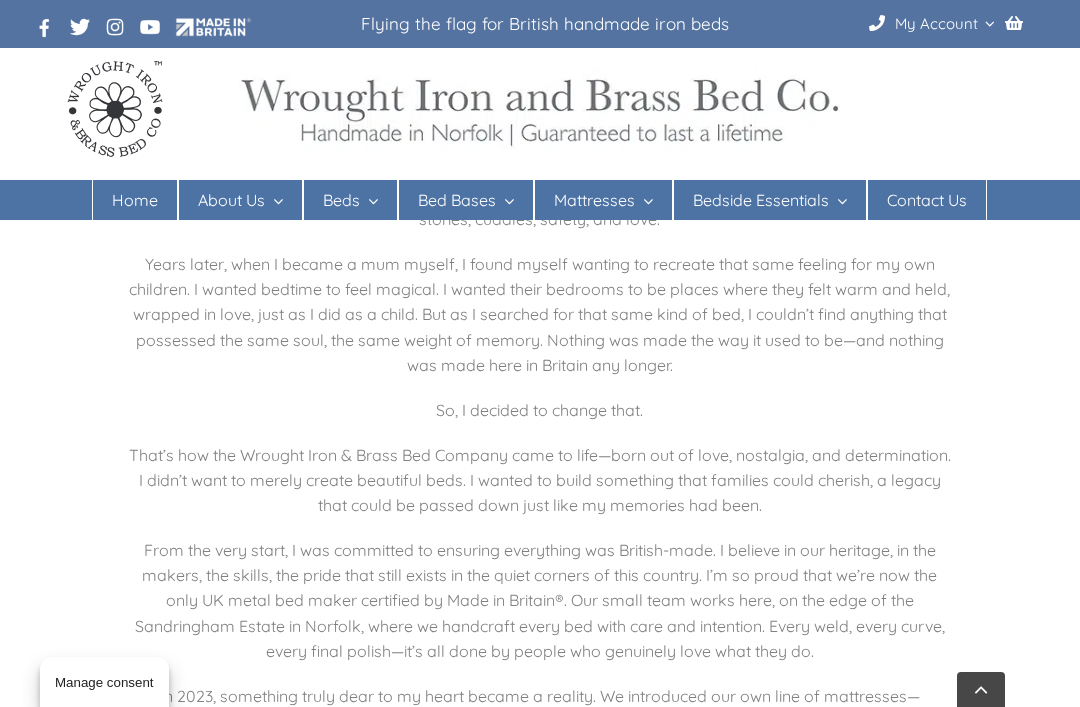 click on "Iron Beds" at bounding box center [357, 280] 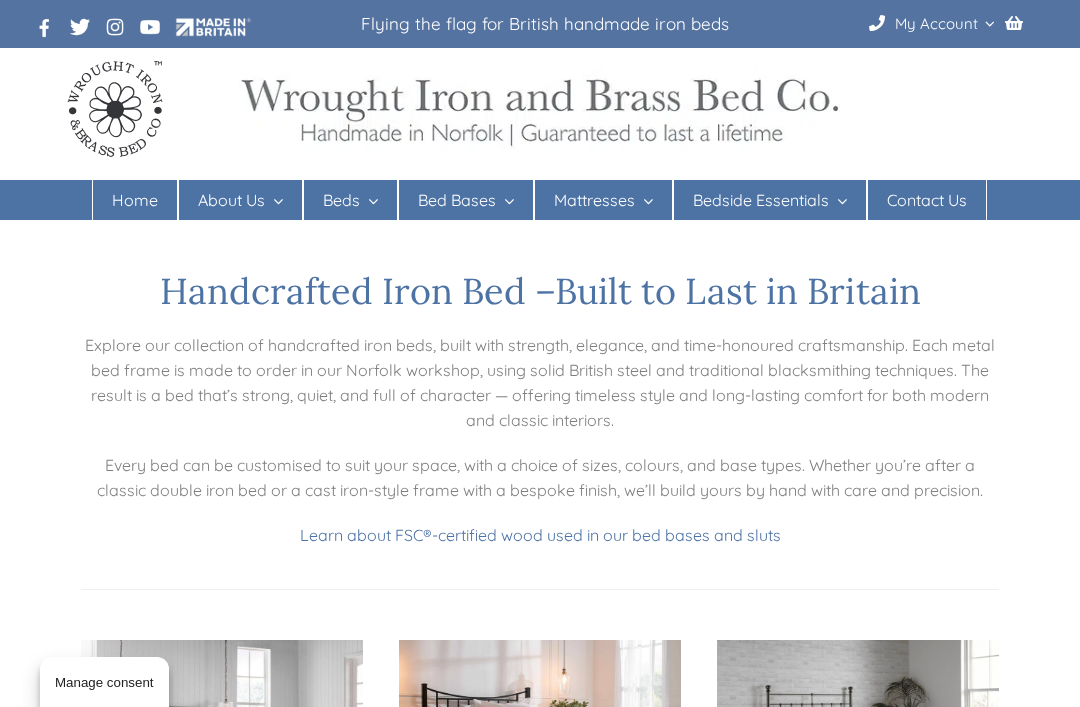 scroll, scrollTop: 0, scrollLeft: 0, axis: both 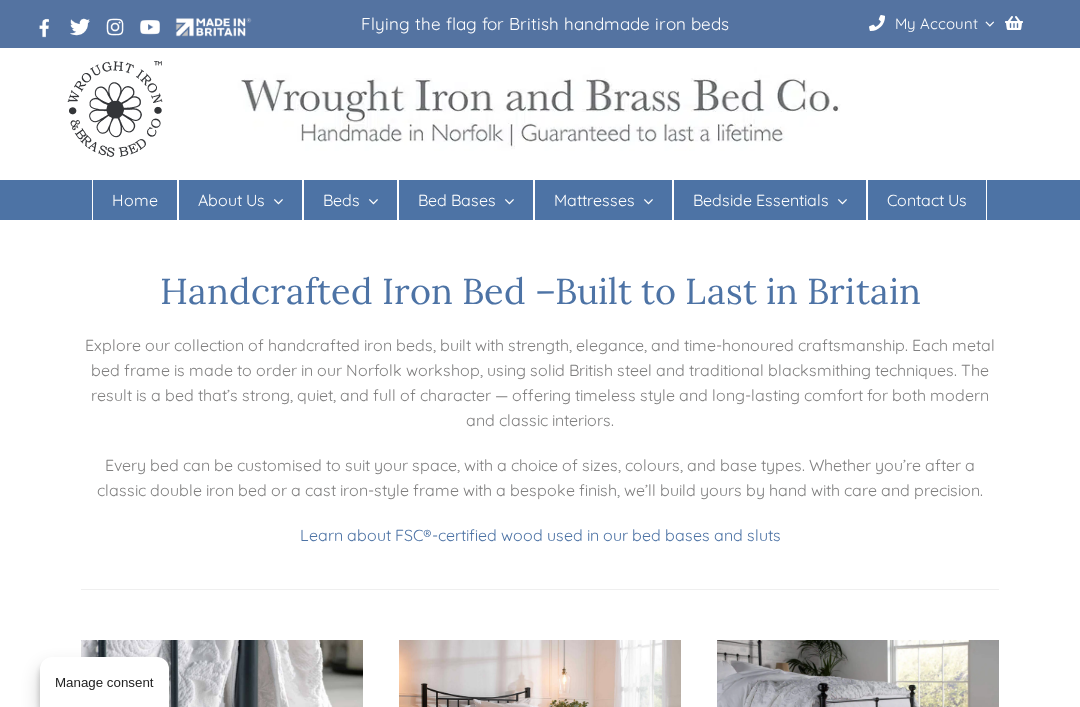 click on "Contact Us" at bounding box center [927, 200] 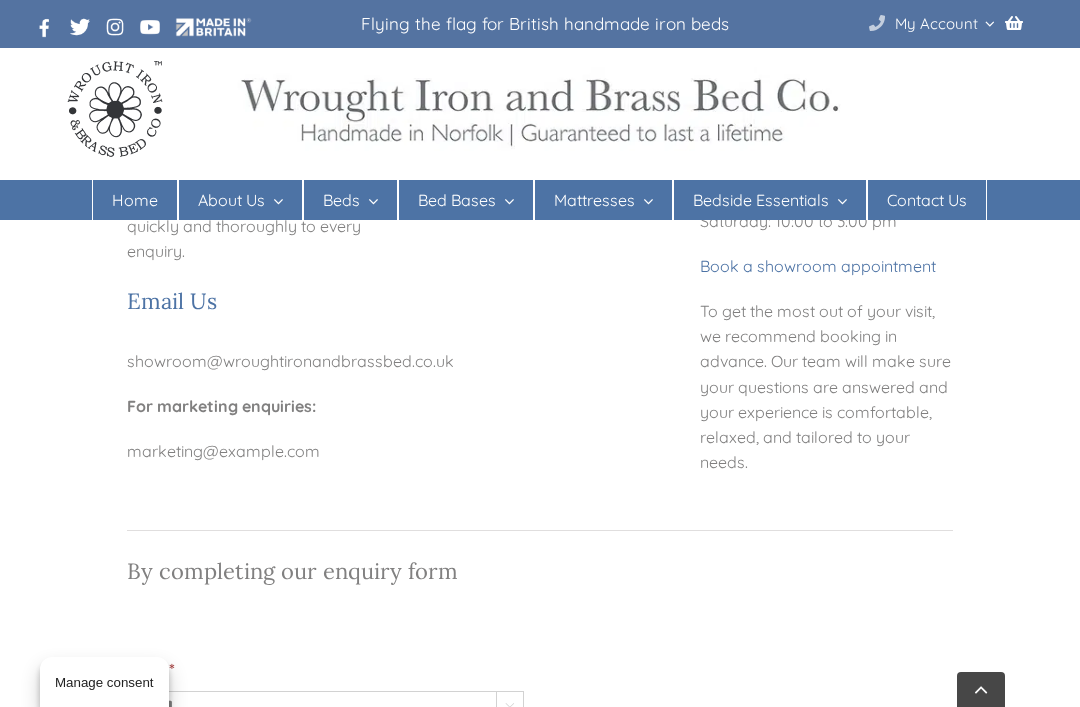 scroll, scrollTop: 708, scrollLeft: 0, axis: vertical 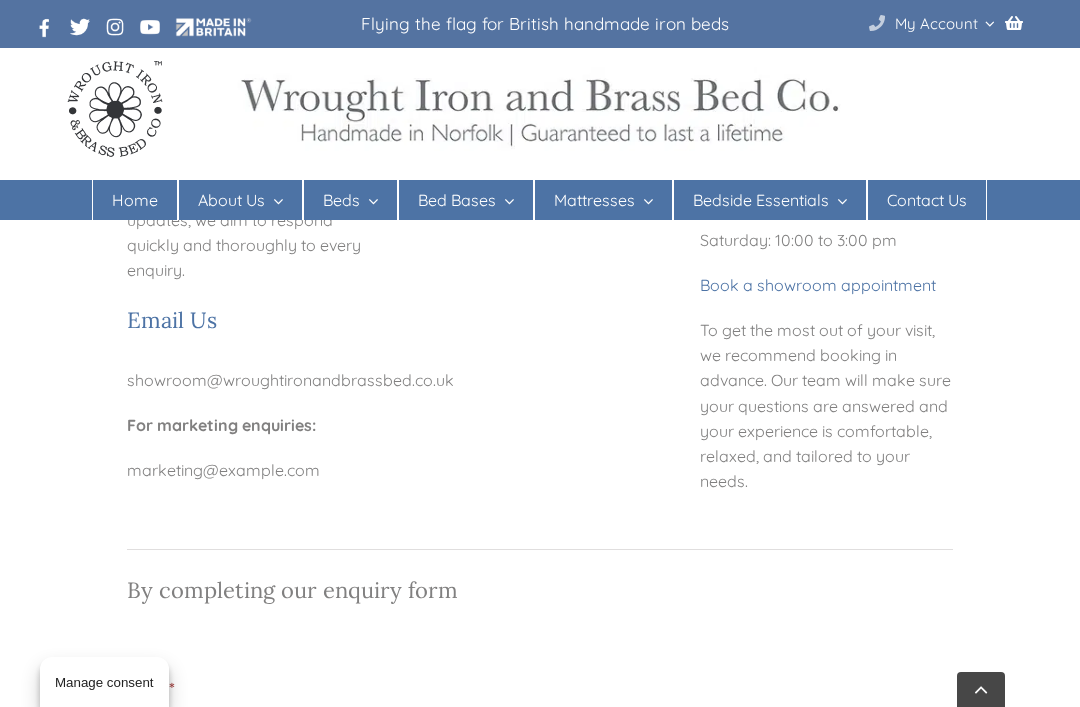 click at bounding box center (877, 23) 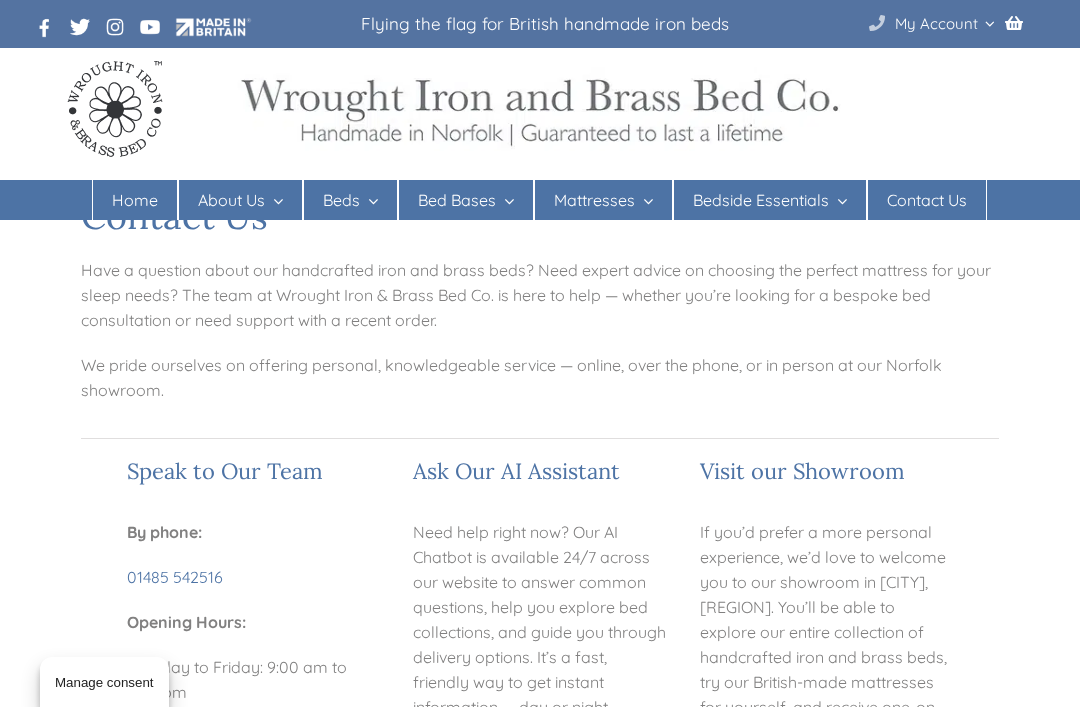 scroll, scrollTop: 0, scrollLeft: 0, axis: both 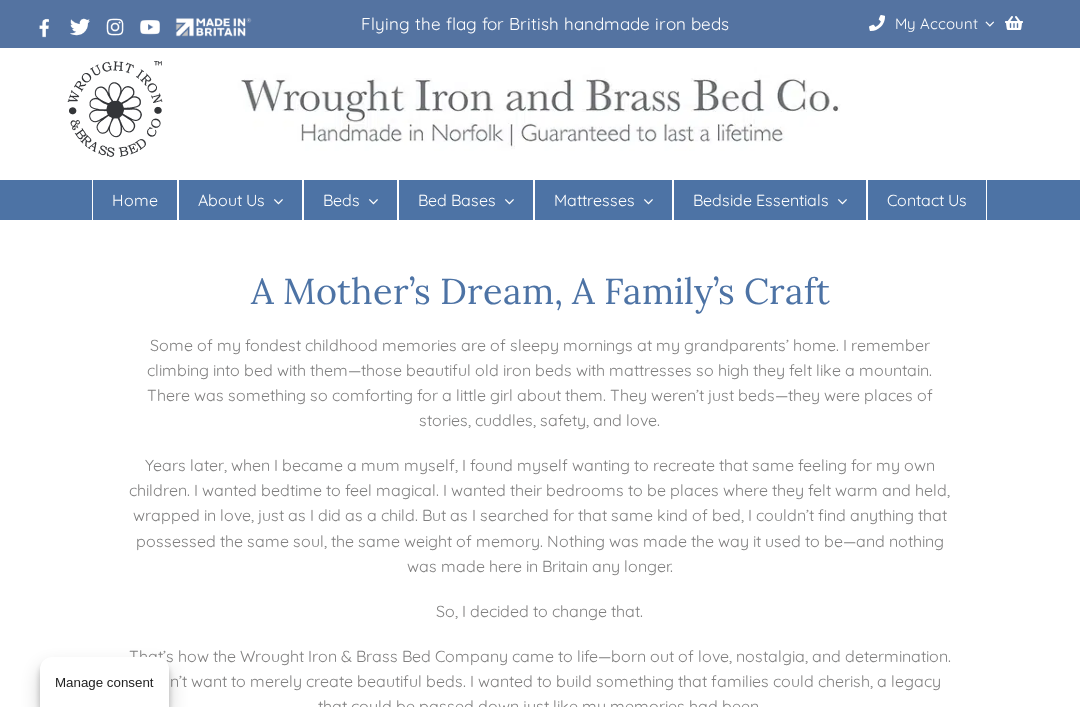 click on "Iron Beds" at bounding box center (357, 280) 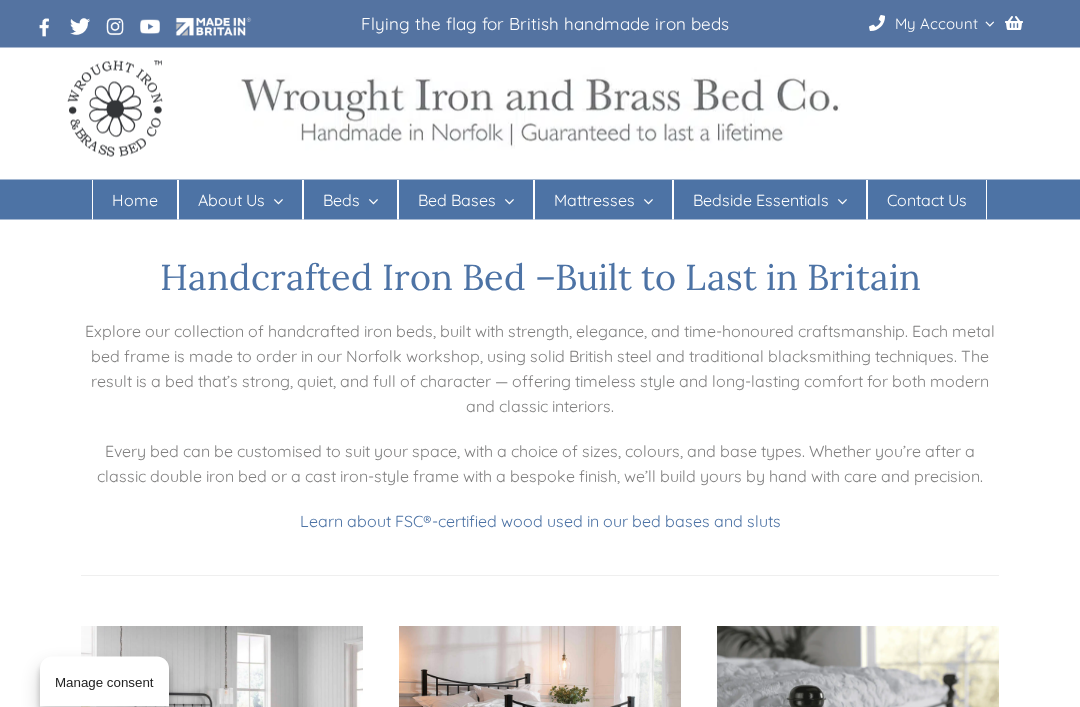 scroll, scrollTop: 3, scrollLeft: 0, axis: vertical 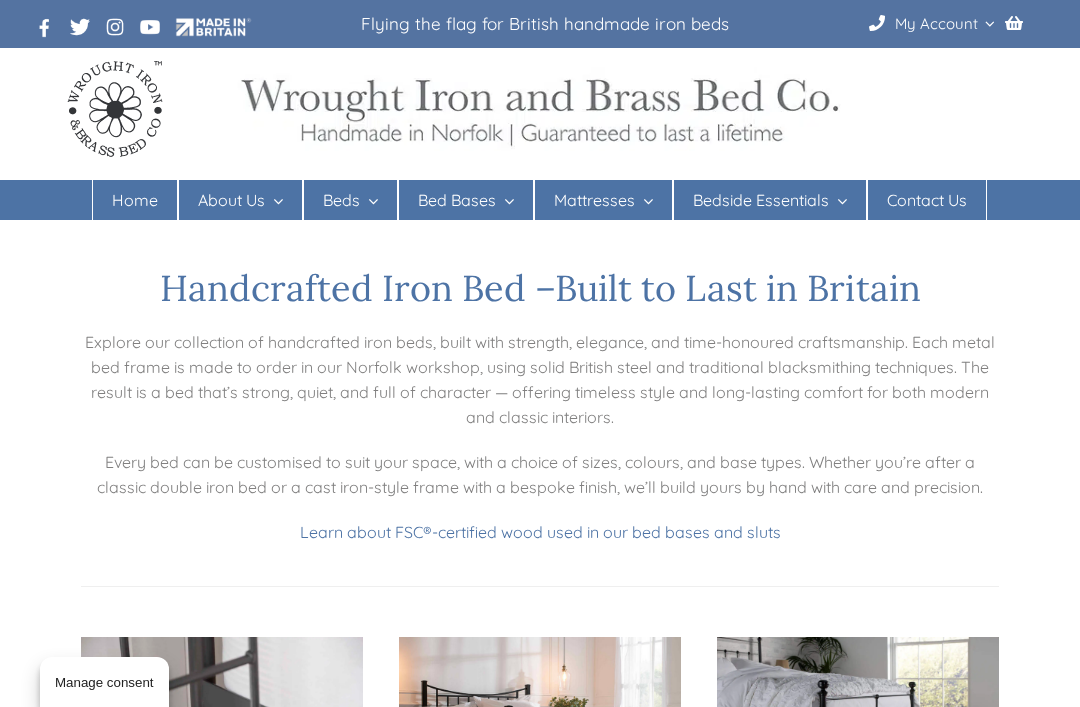 click on "Brass Beds" at bounding box center (363, 311) 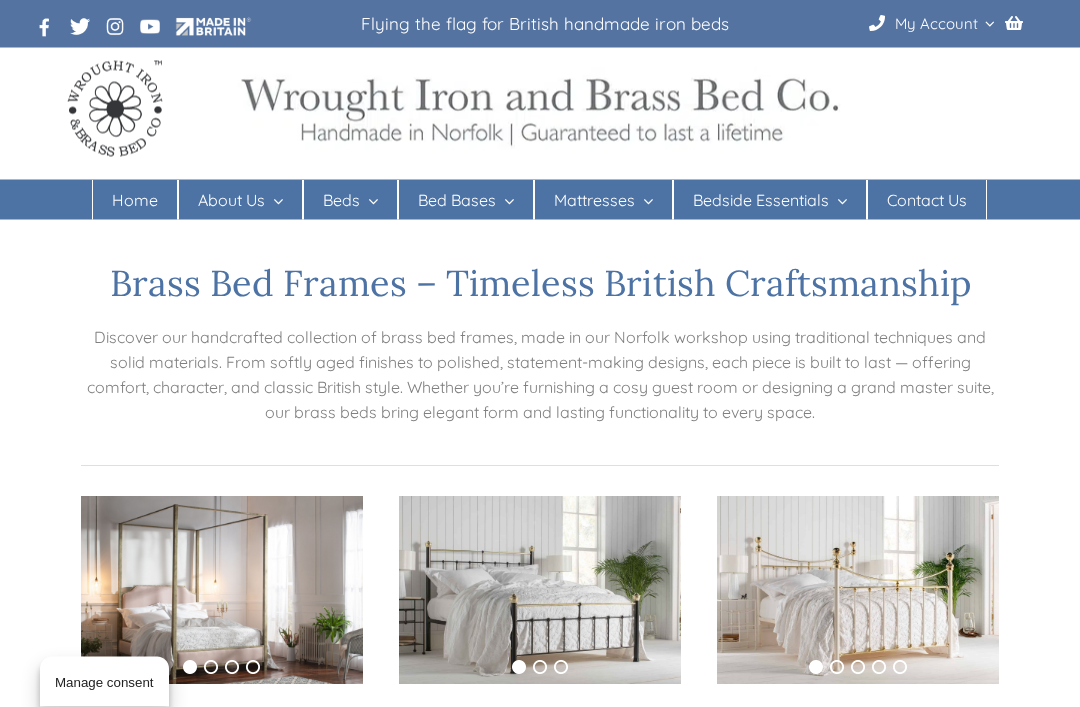 scroll, scrollTop: 0, scrollLeft: 0, axis: both 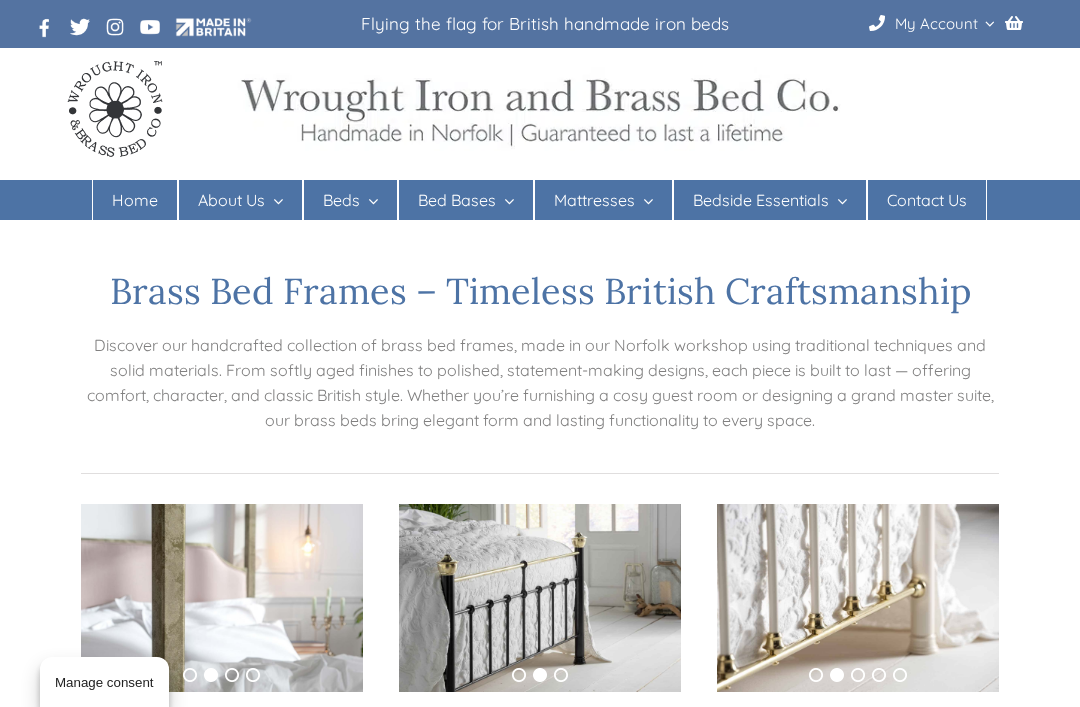click on "Nickel Beds" at bounding box center [364, 342] 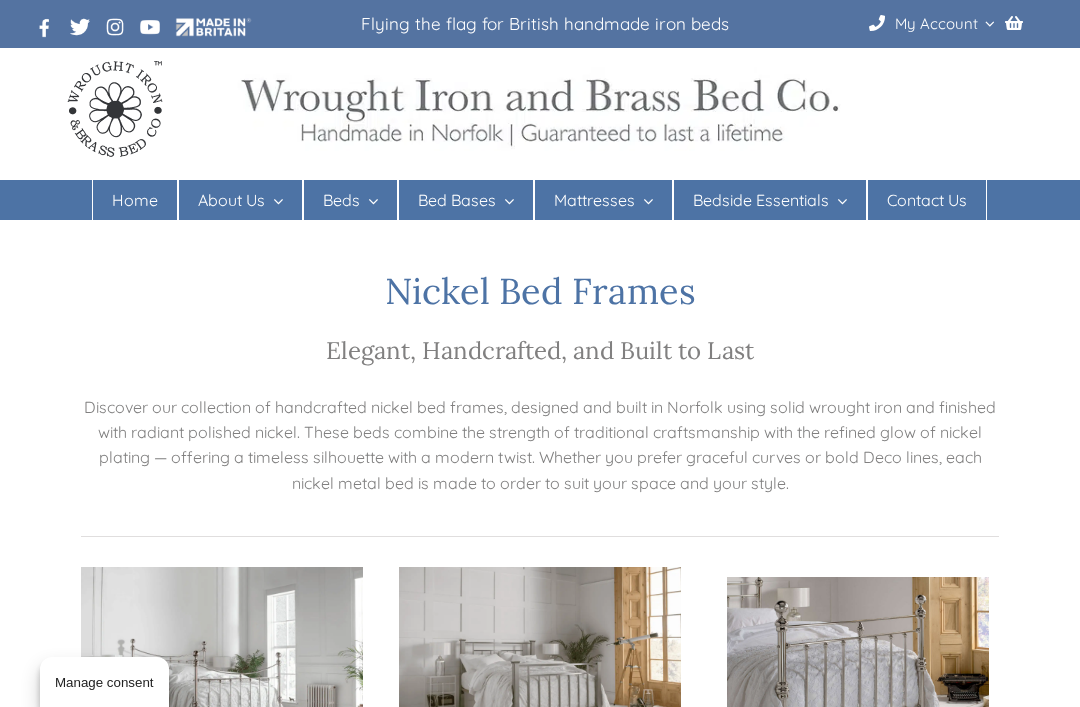 scroll, scrollTop: 0, scrollLeft: 0, axis: both 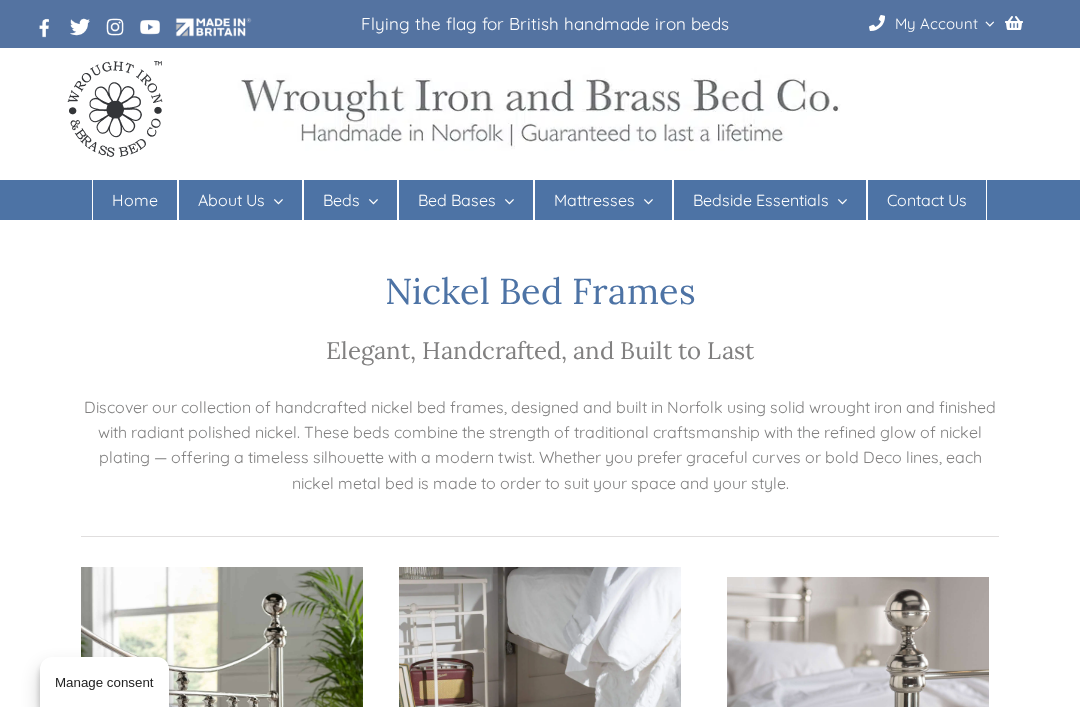 click on "Outdoor Beds" at bounding box center [371, 373] 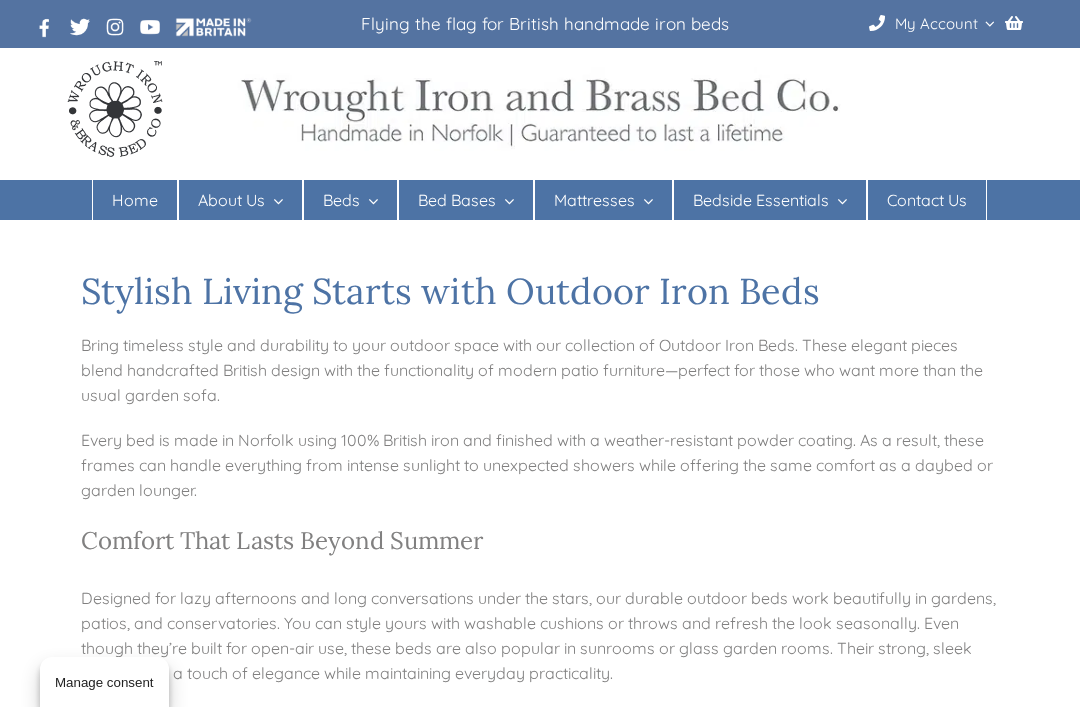 scroll, scrollTop: 0, scrollLeft: 0, axis: both 